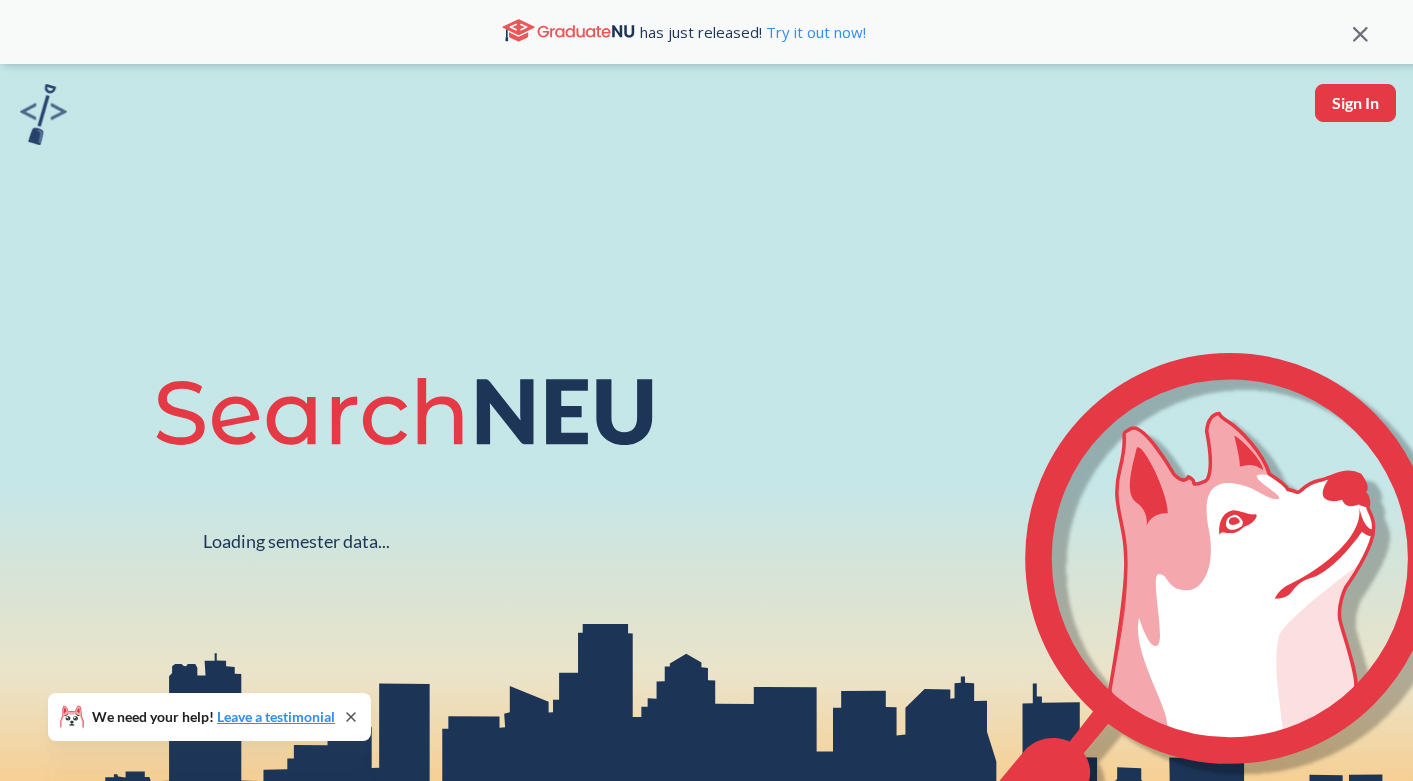 scroll, scrollTop: 0, scrollLeft: 0, axis: both 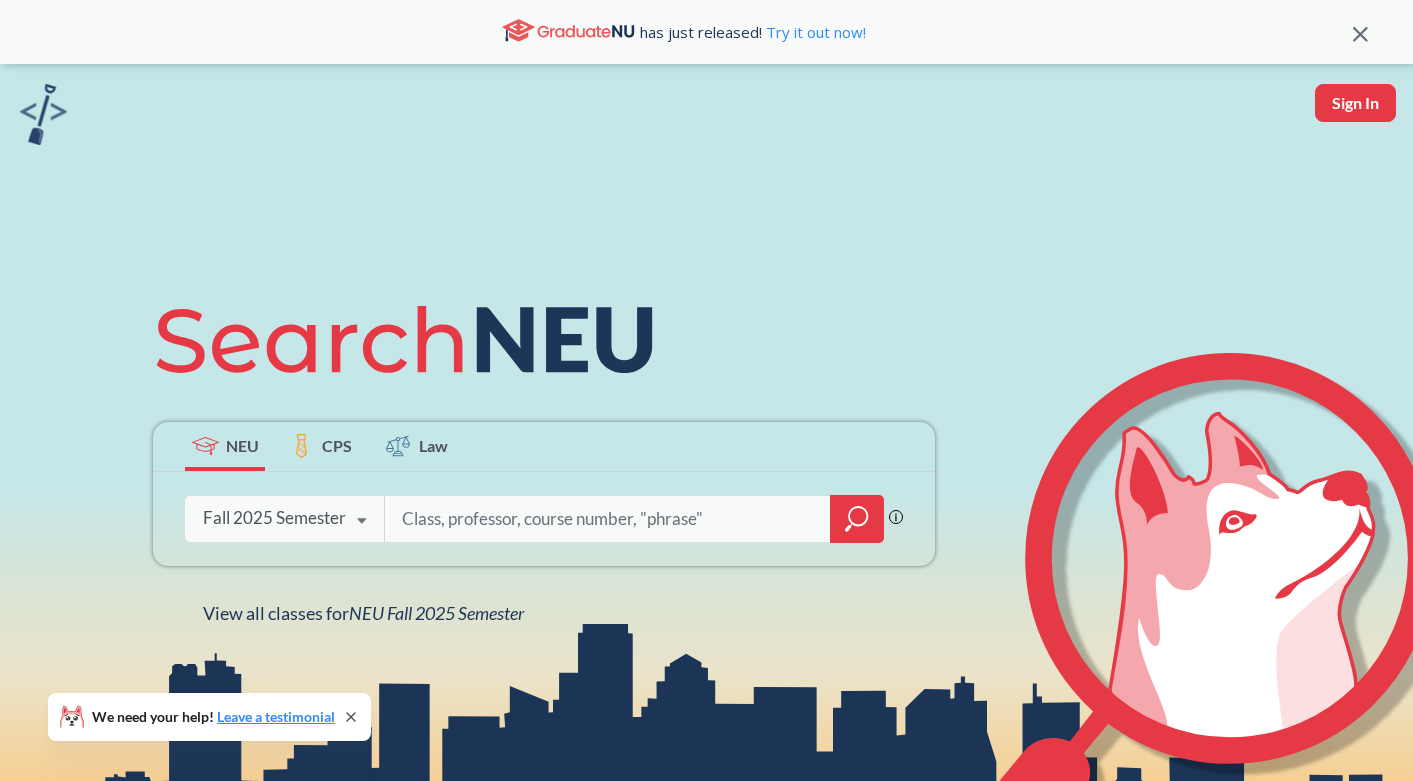 click at bounding box center (608, 519) 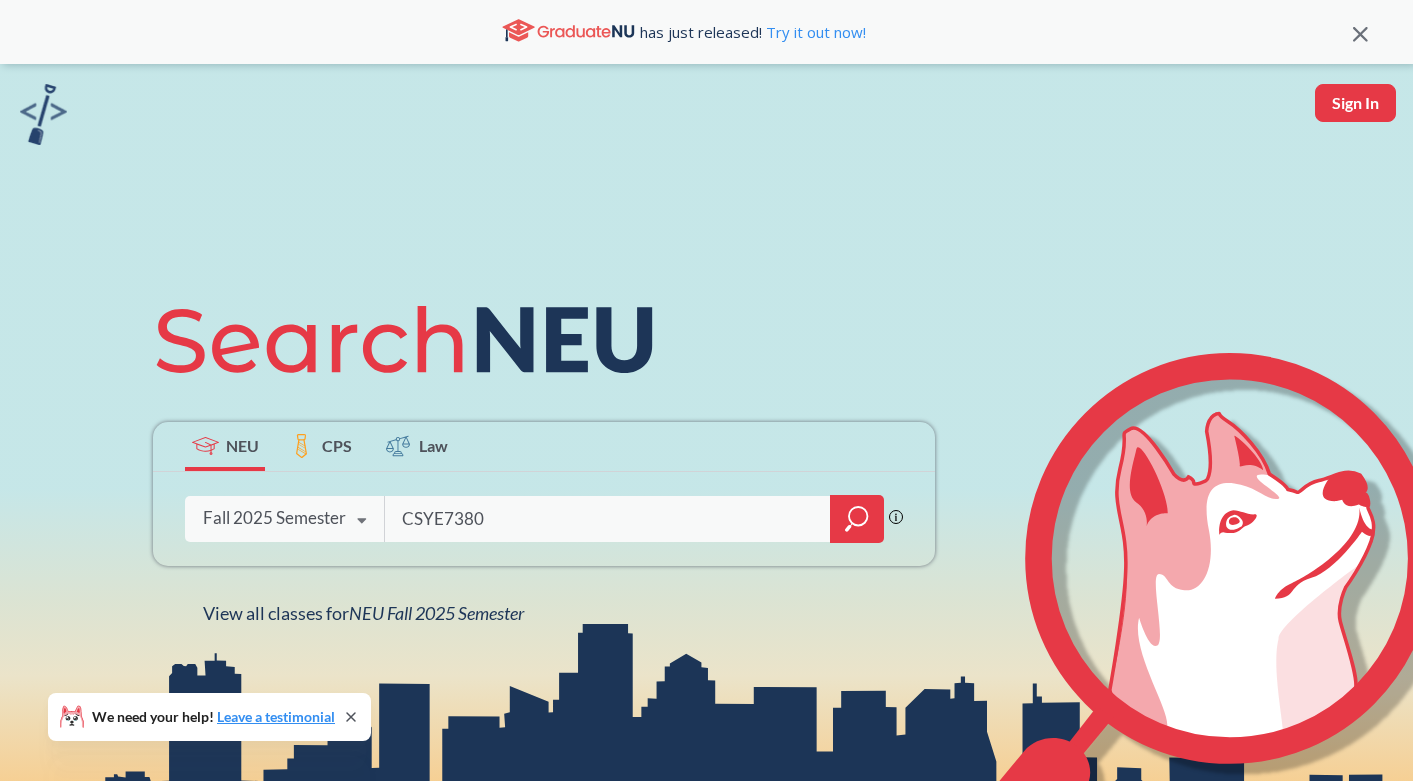 type on "CSYE7380" 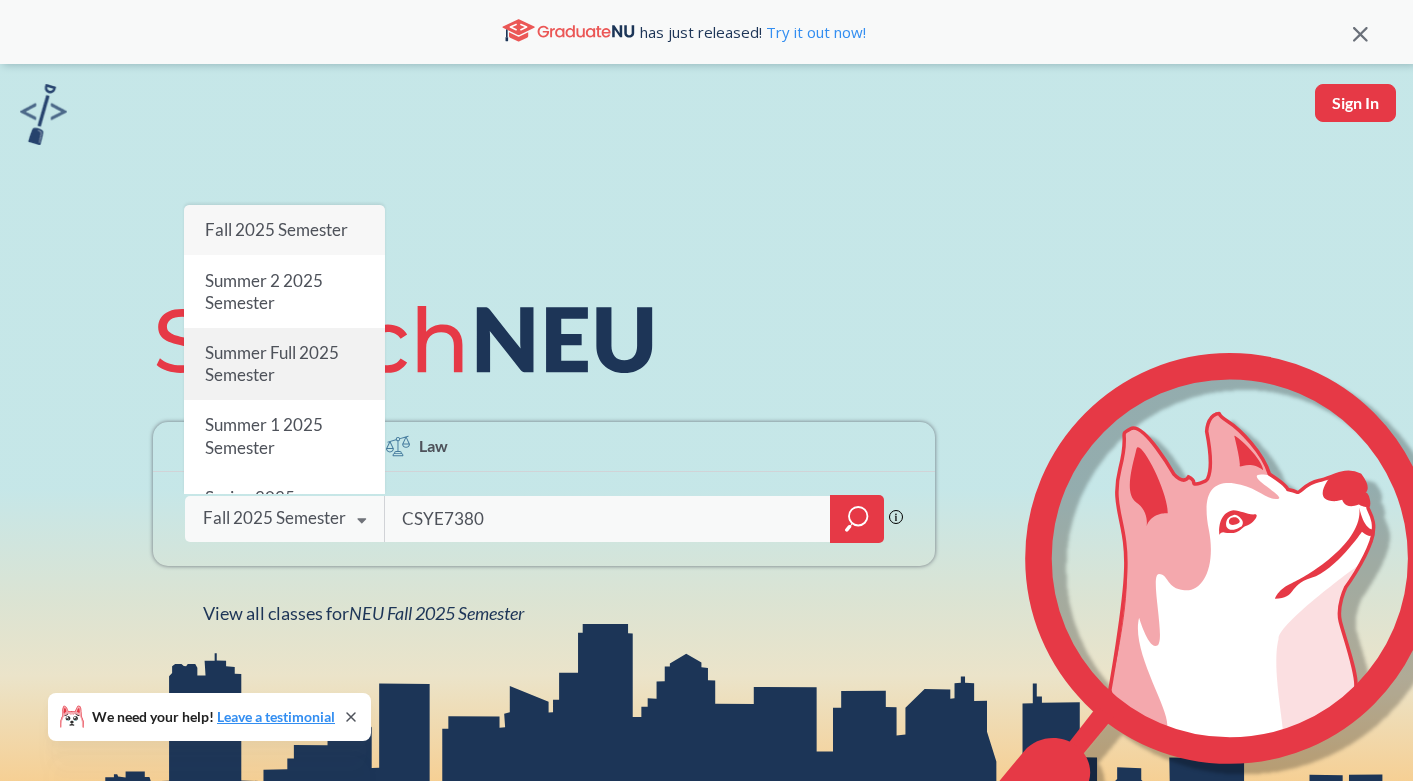click on "Summer Full 2025 Semester" at bounding box center [272, 363] 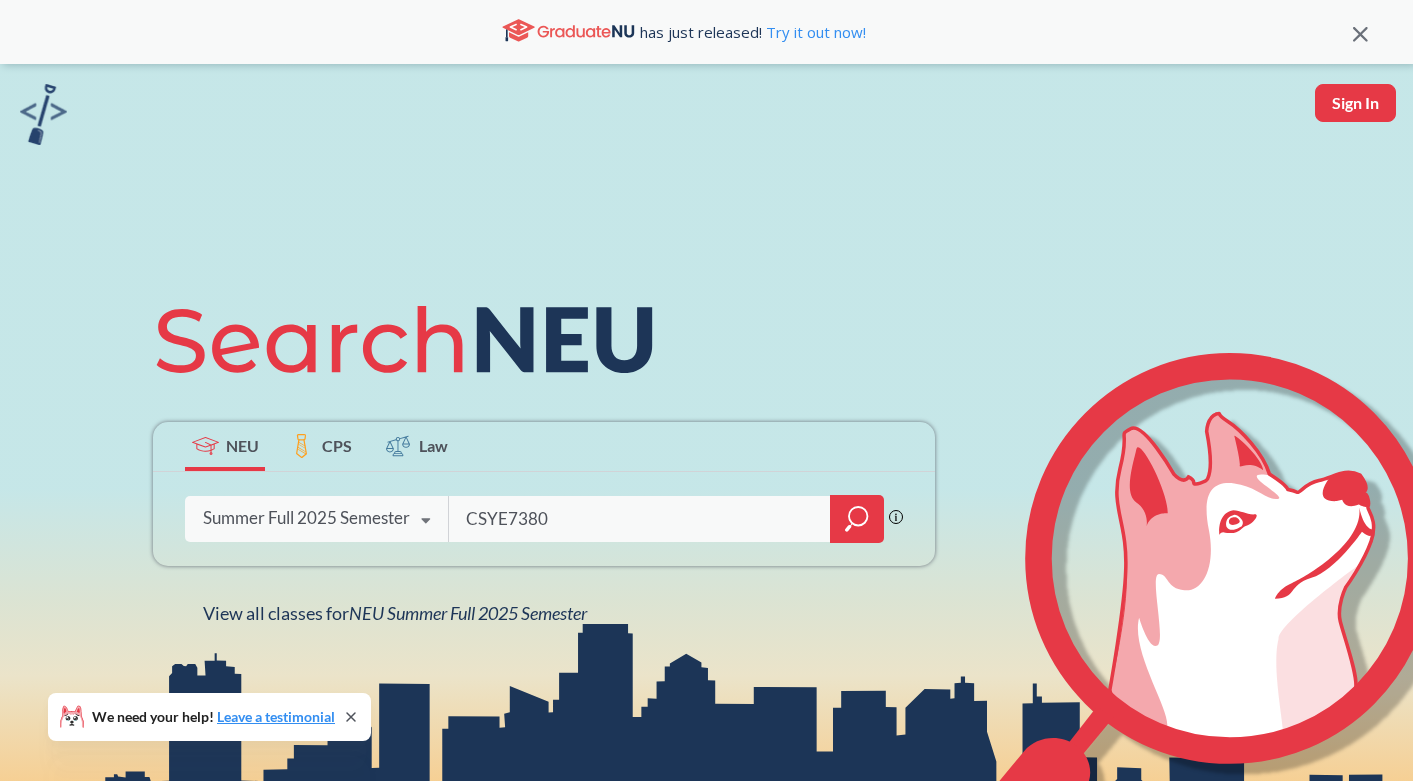 click on "Summer Full 2025 Semester" at bounding box center (306, 518) 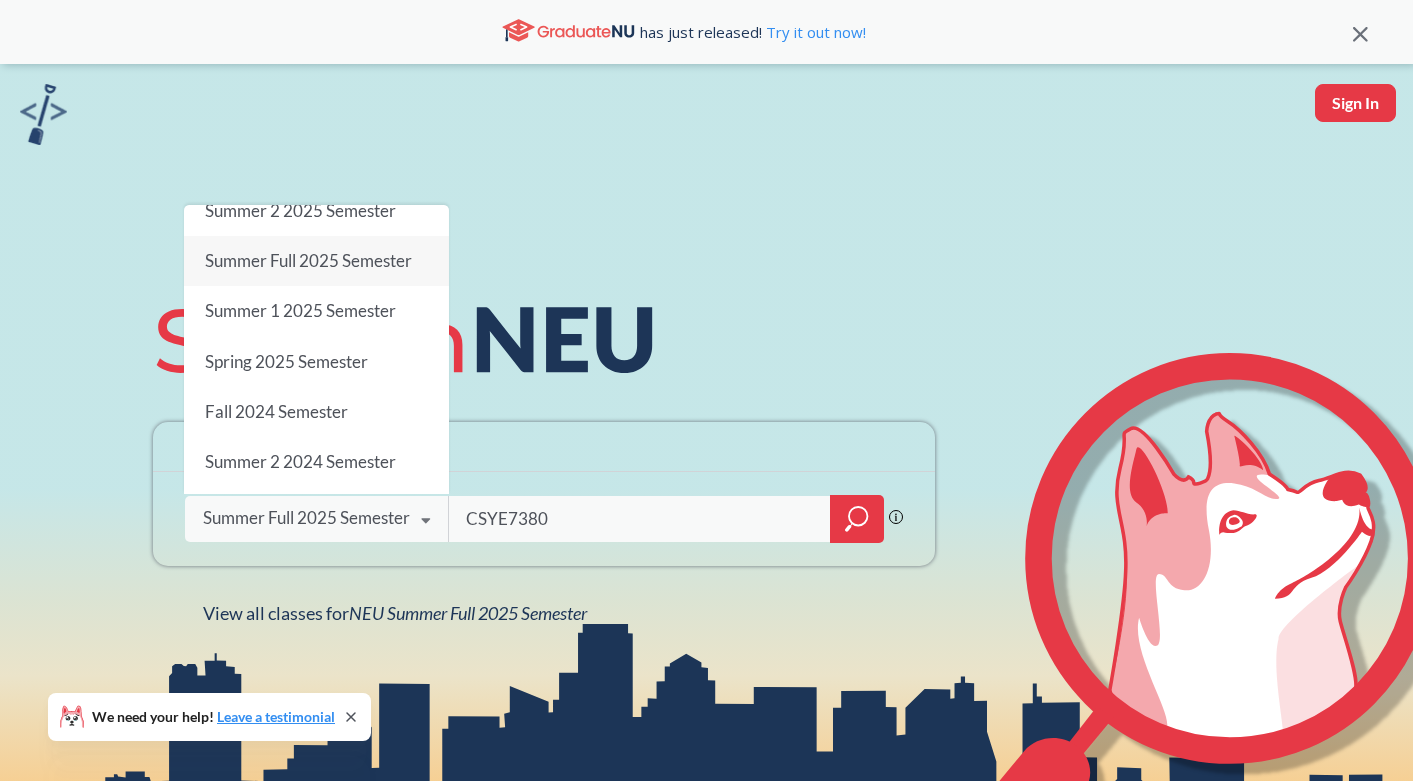 scroll, scrollTop: 76, scrollLeft: 0, axis: vertical 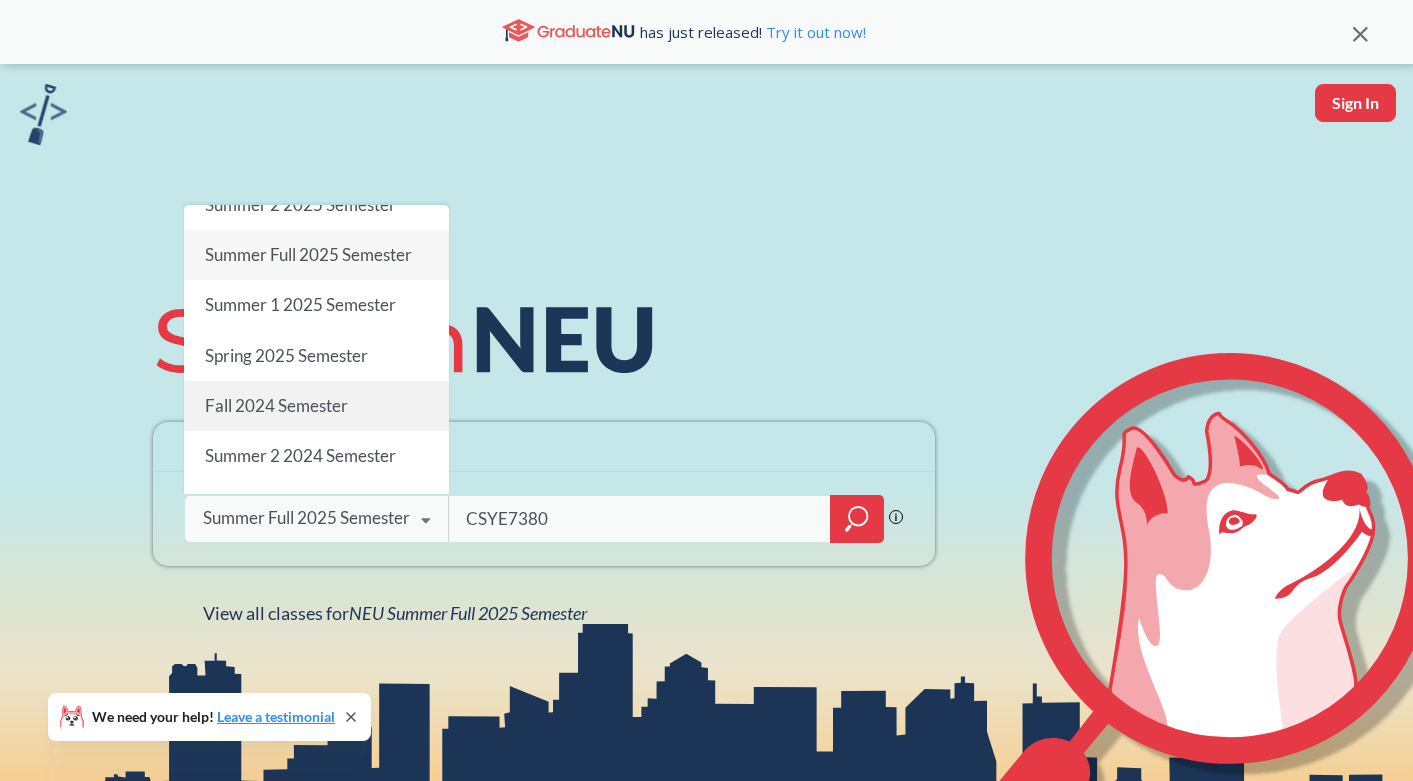click on "Fall 2024 Semester" at bounding box center [316, 406] 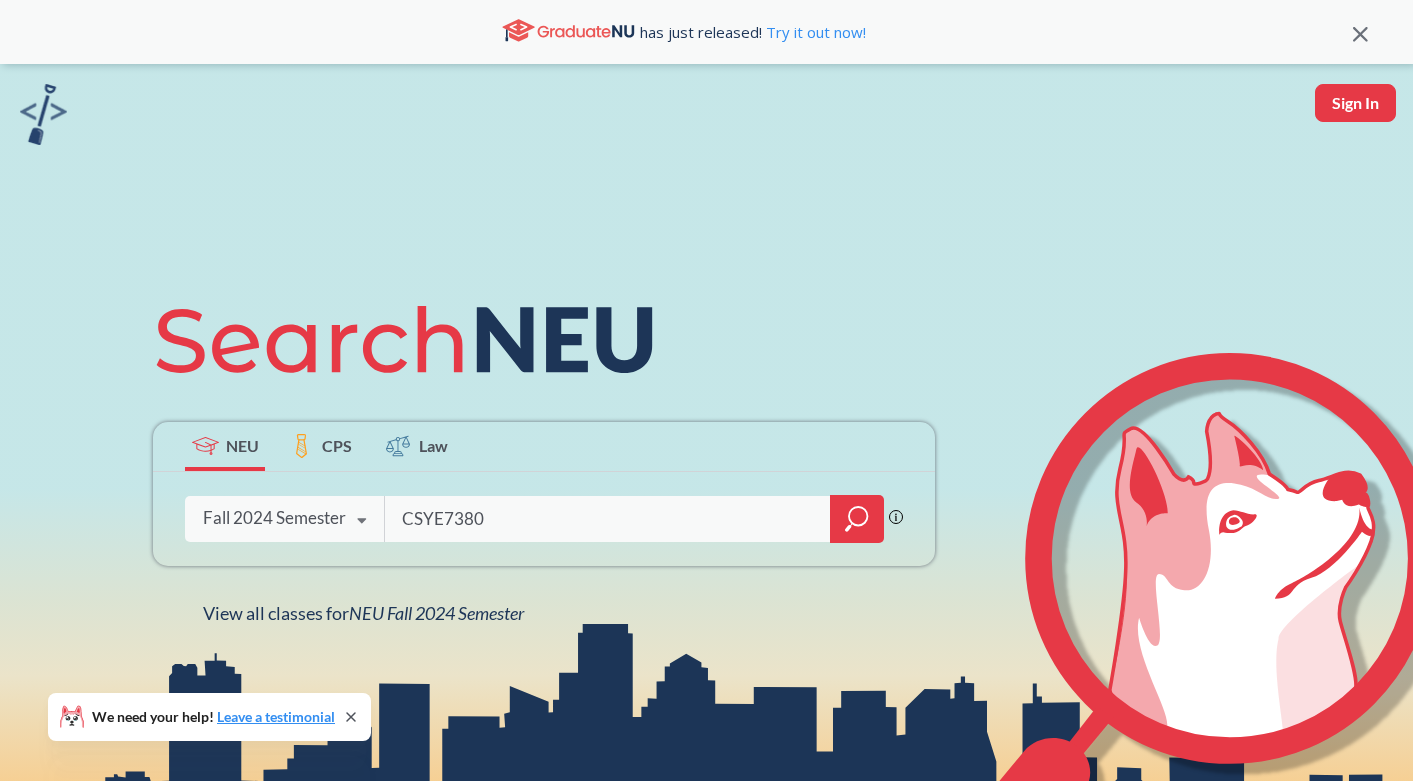 click 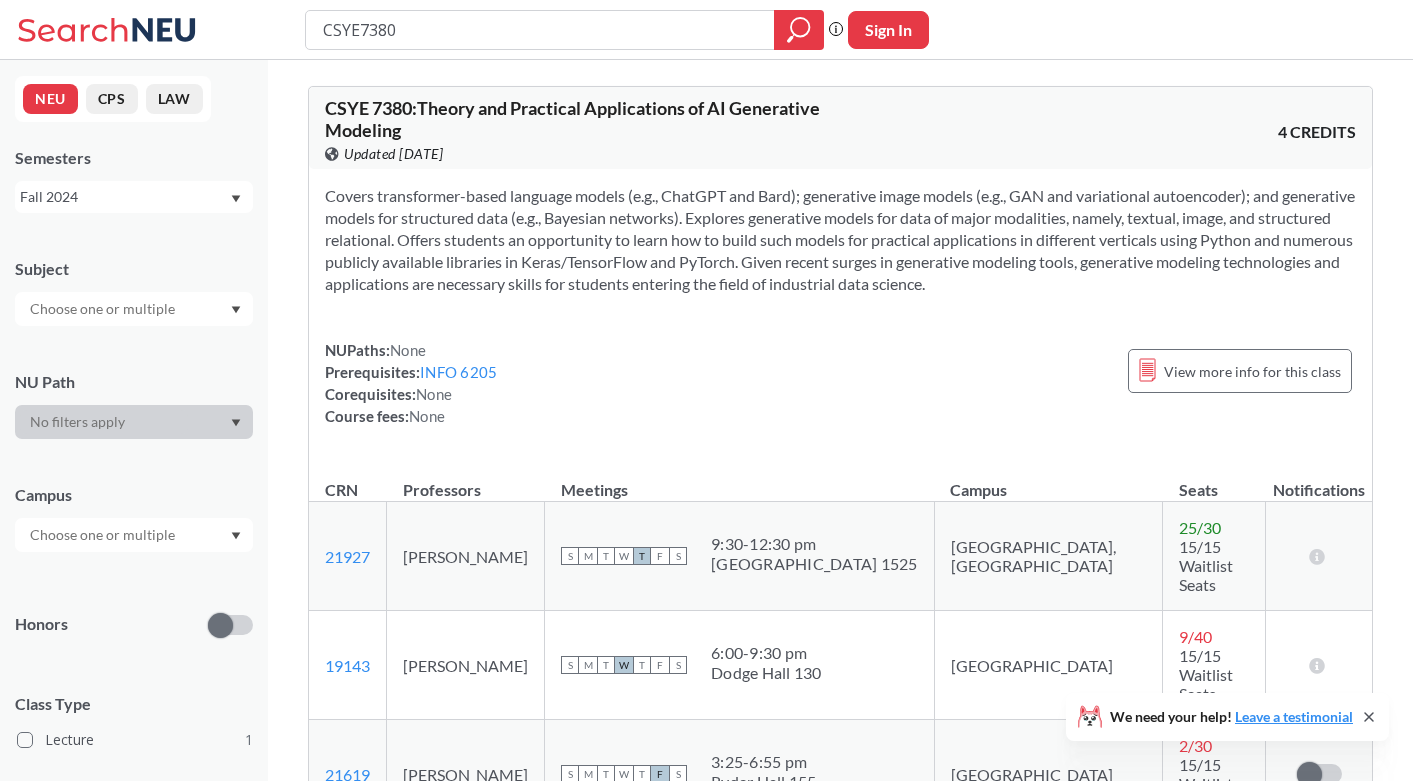 scroll, scrollTop: 250, scrollLeft: 0, axis: vertical 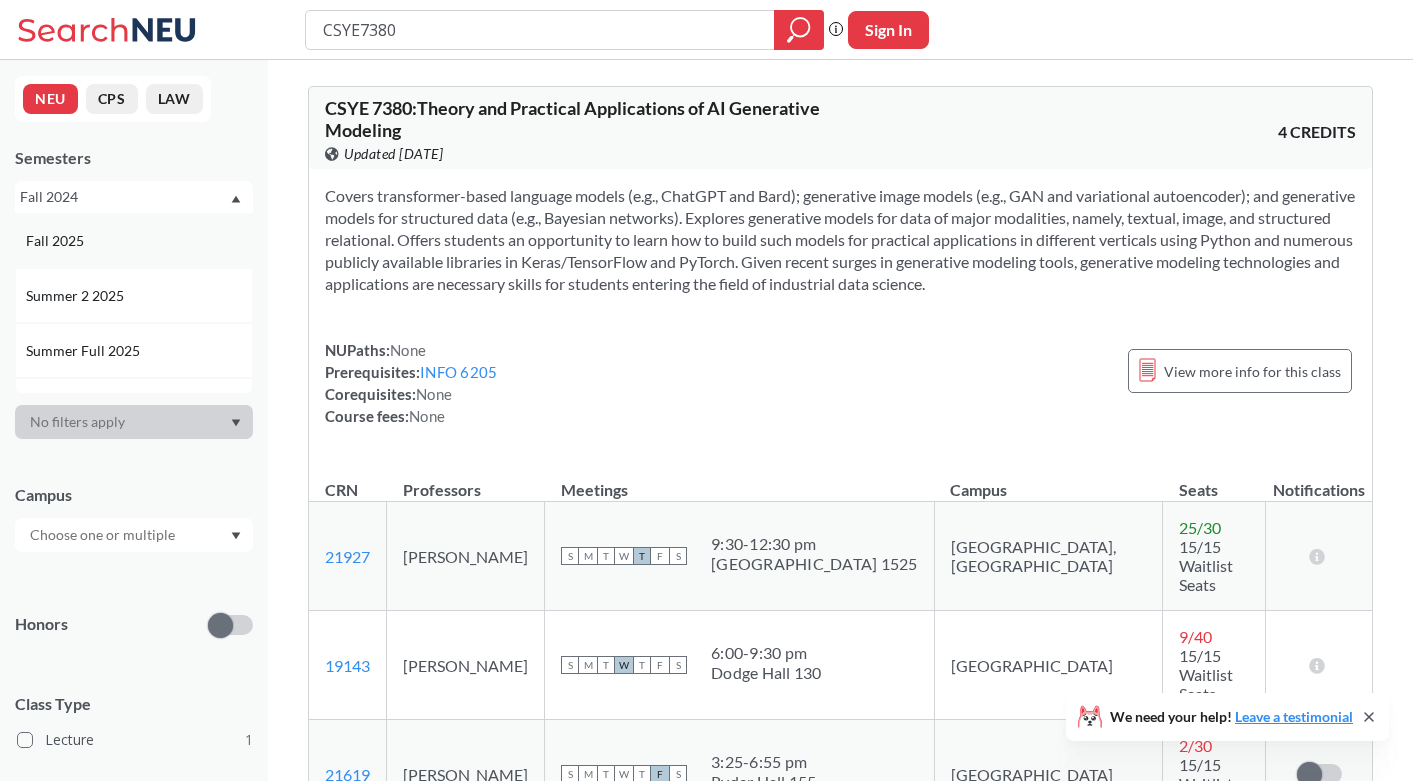 click on "Fall 2025" at bounding box center [139, 241] 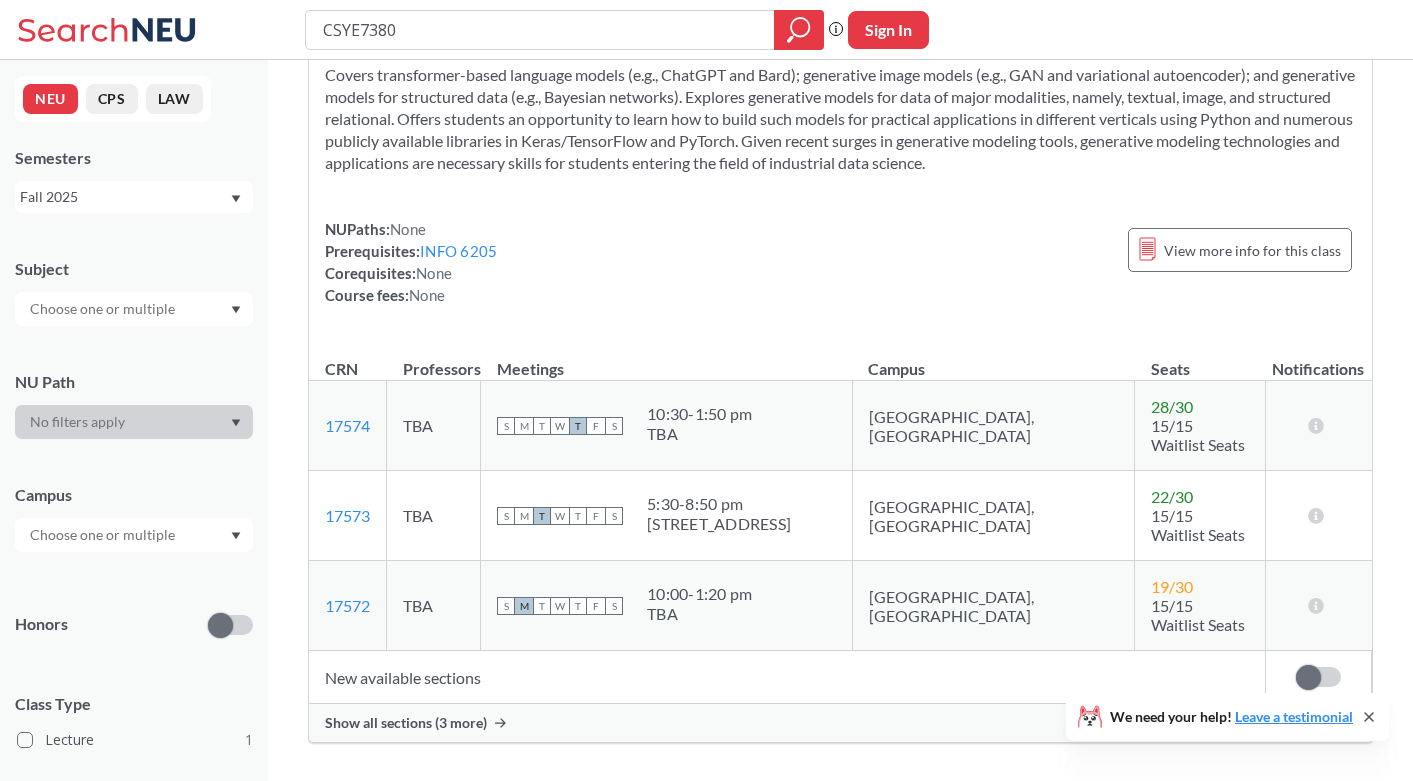 scroll, scrollTop: 0, scrollLeft: 0, axis: both 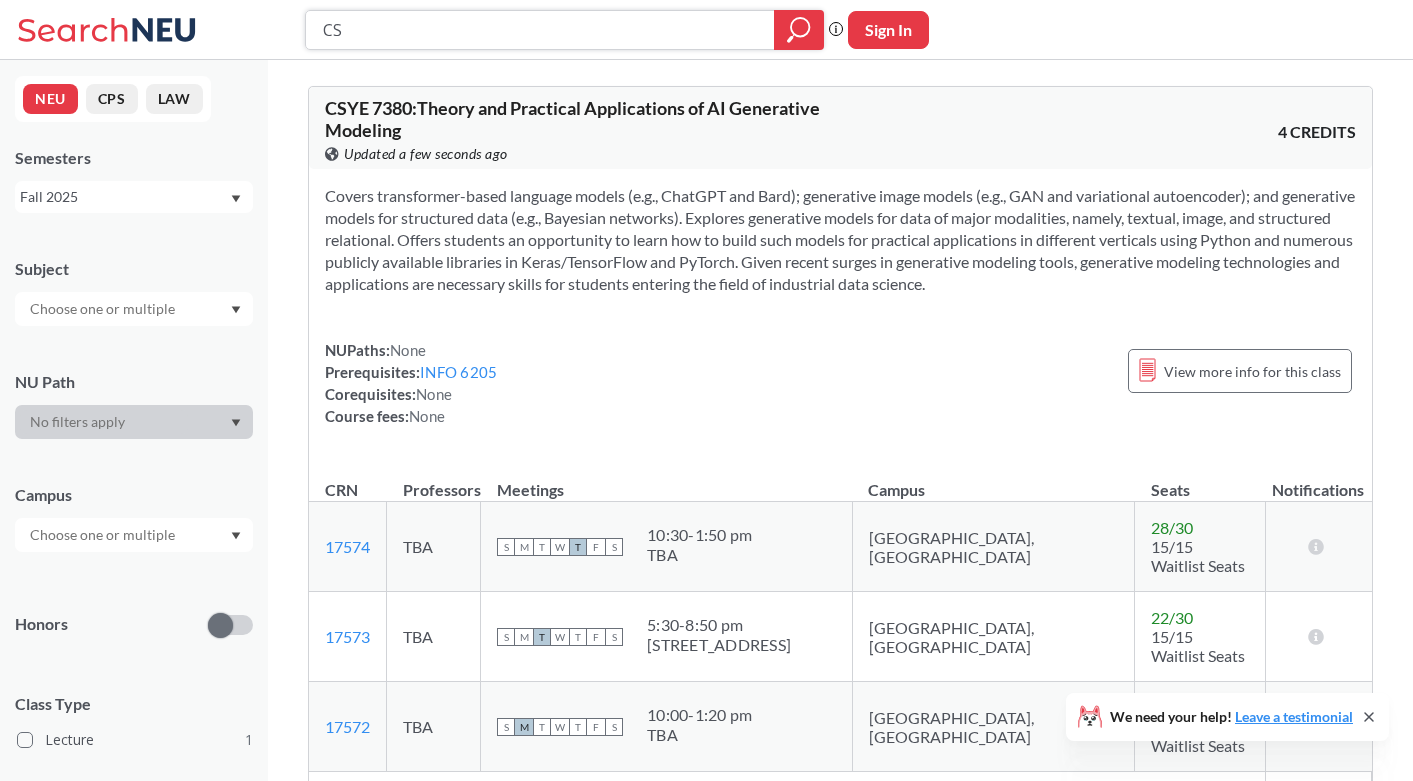 type on "C" 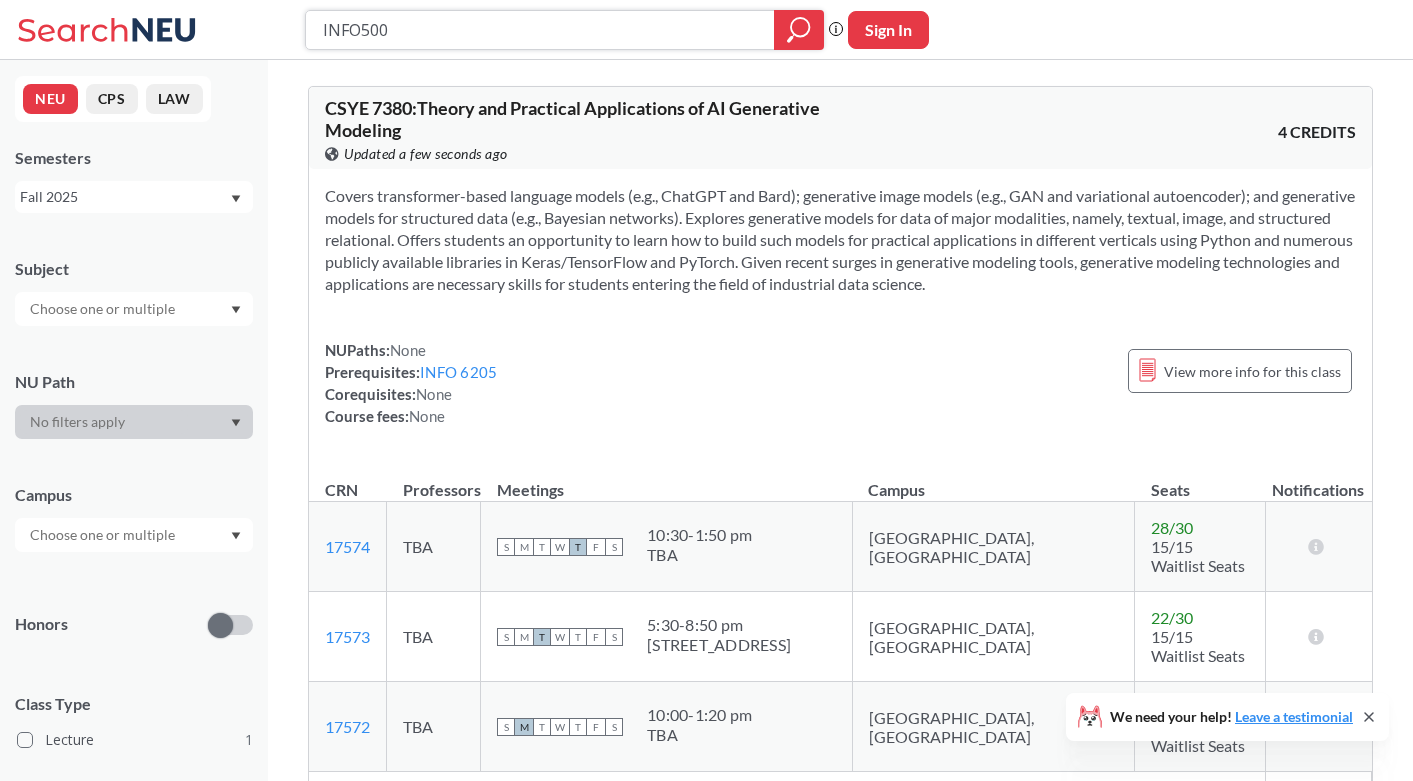 type on "INFO5002" 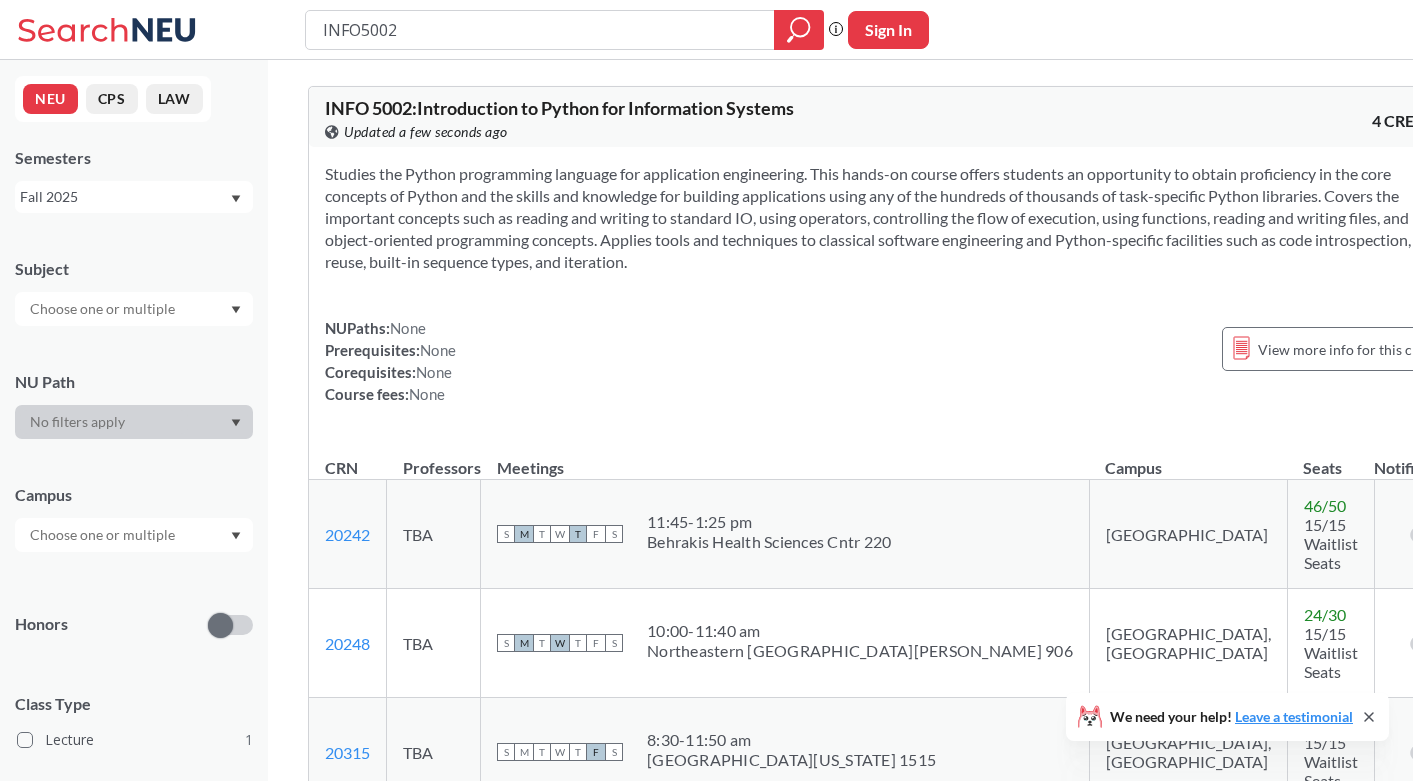 click on "Show all sections (6 more)" at bounding box center [406, 826] 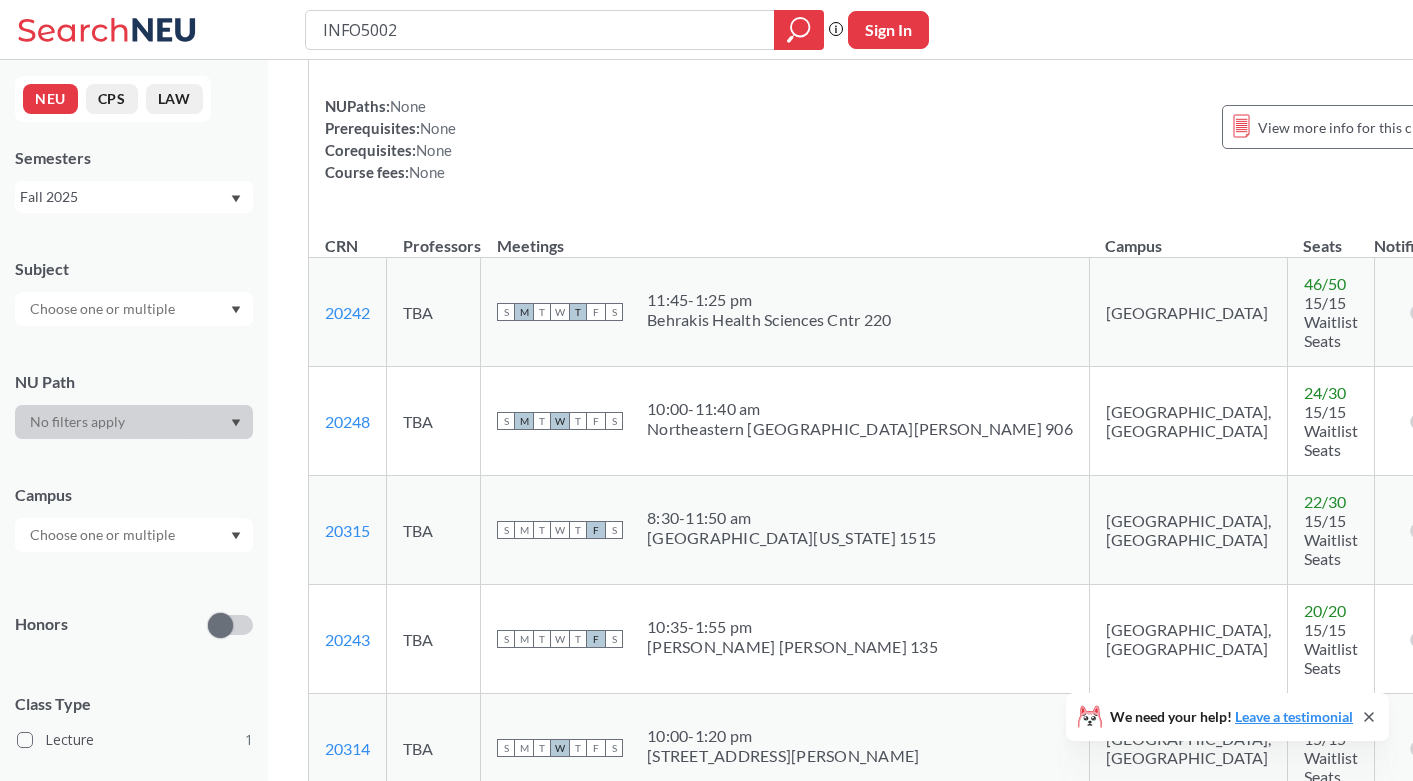 scroll, scrollTop: 272, scrollLeft: 0, axis: vertical 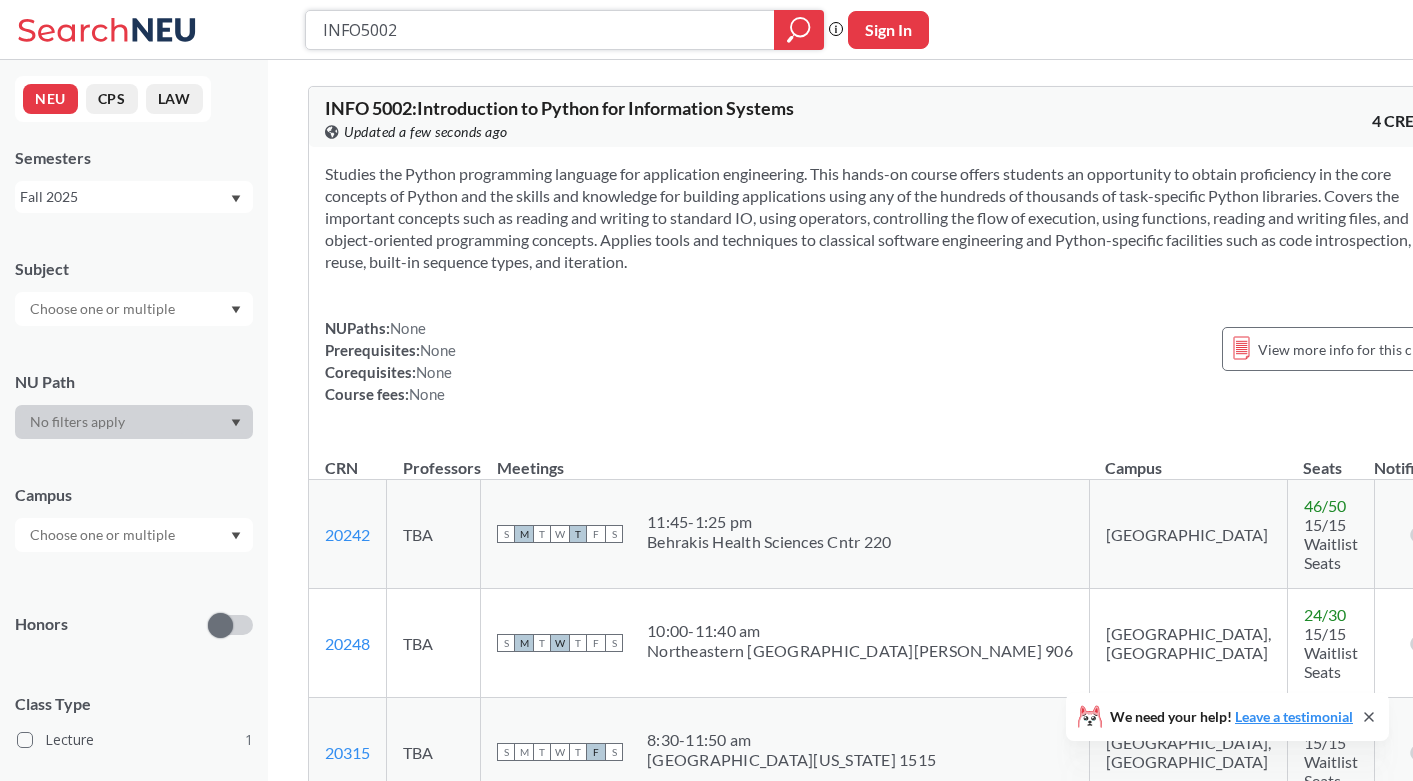 drag, startPoint x: 441, startPoint y: 37, endPoint x: 212, endPoint y: -64, distance: 250.28384 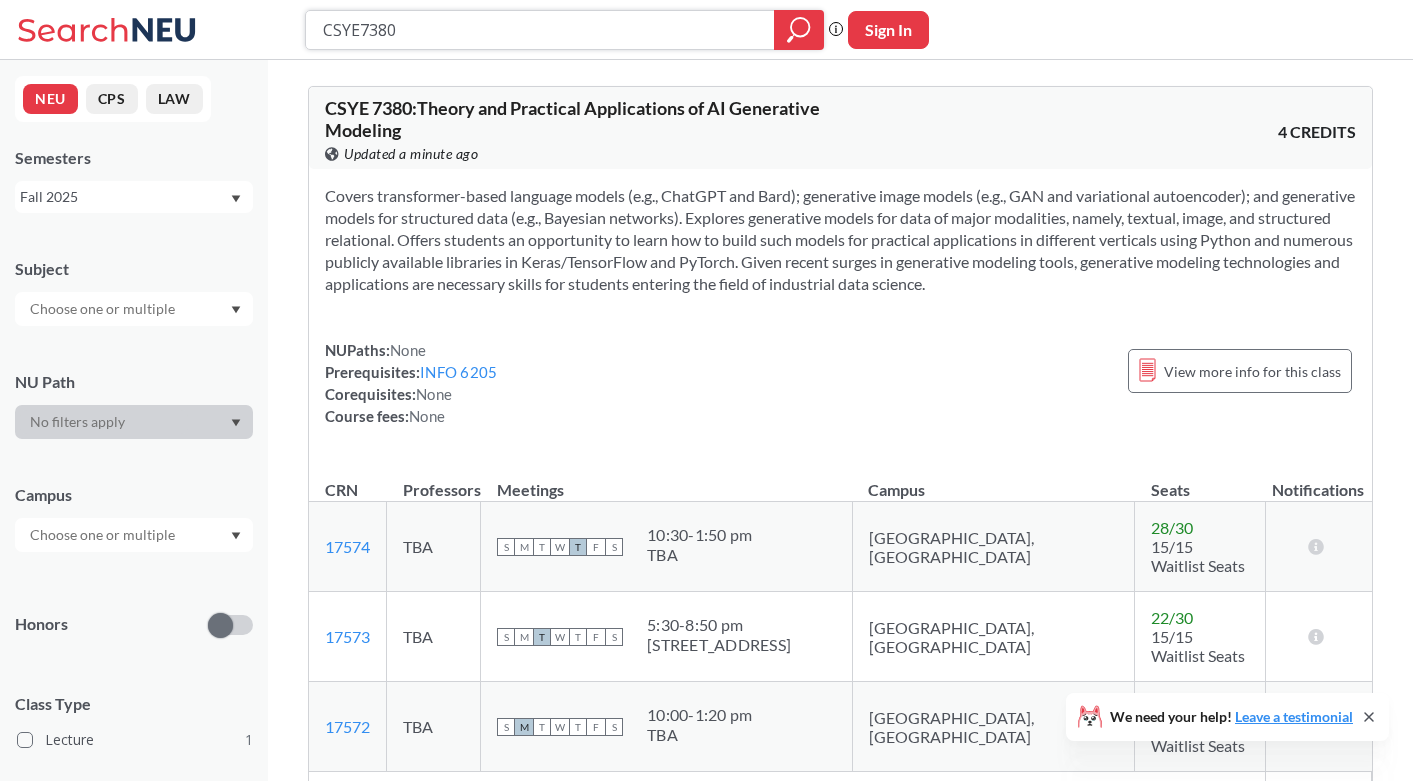 scroll, scrollTop: 122, scrollLeft: 0, axis: vertical 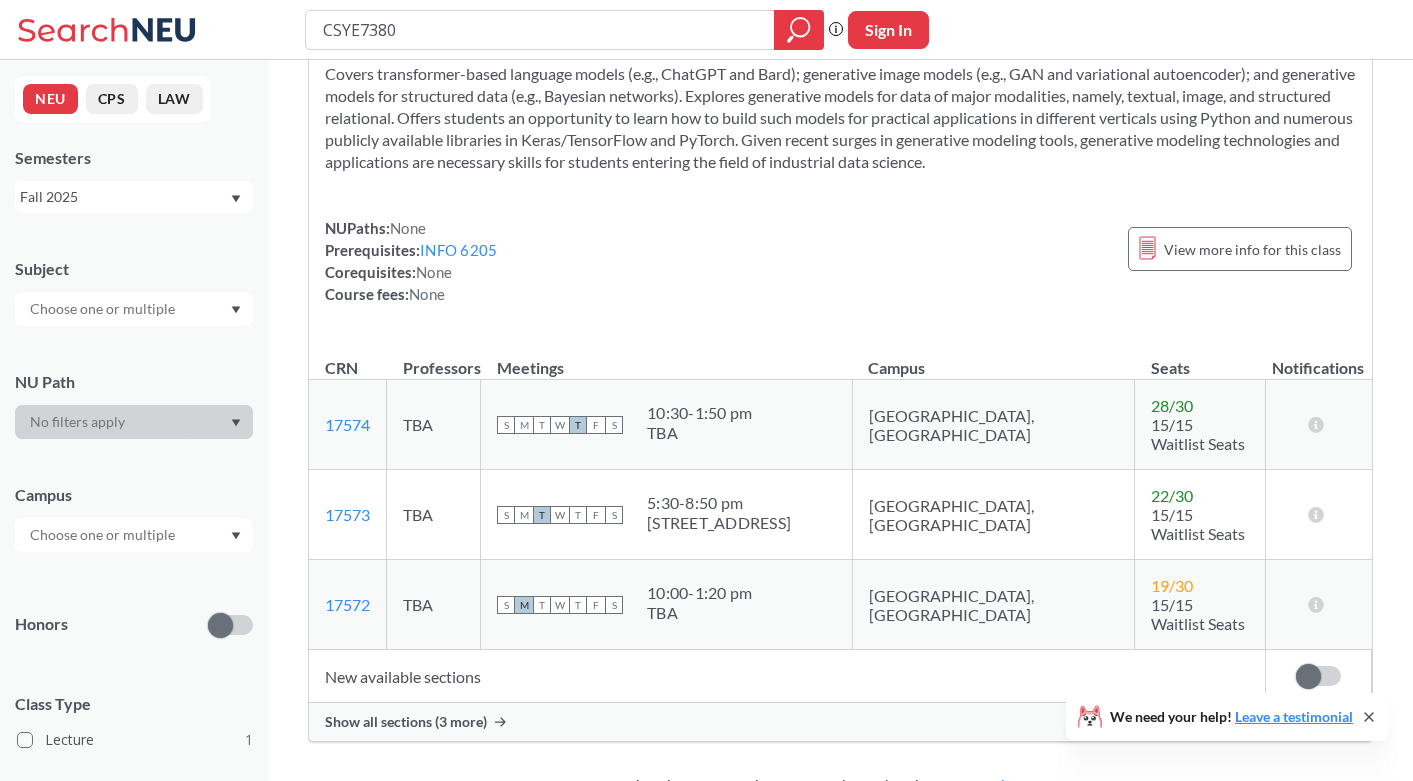 click on "Show all sections (3 more)" at bounding box center [406, 722] 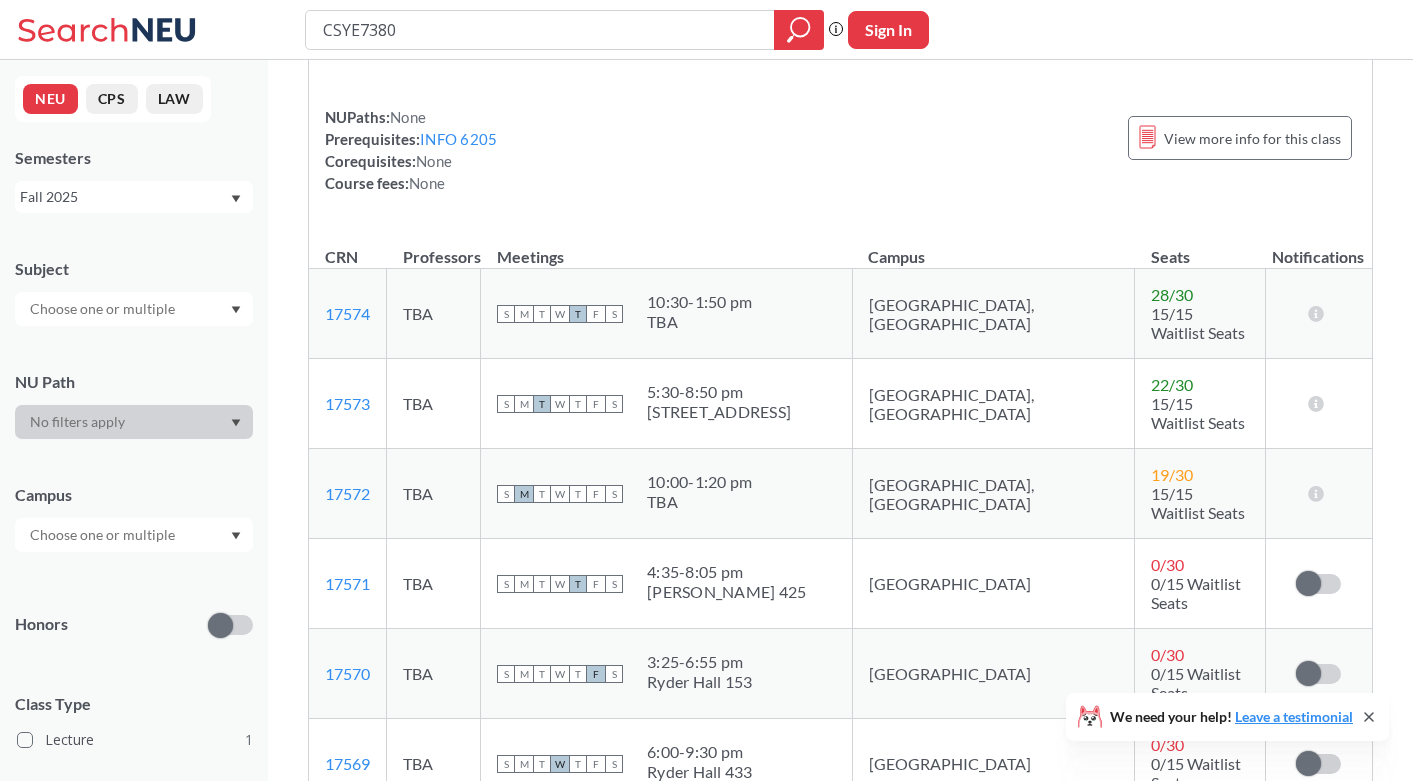 scroll, scrollTop: 274, scrollLeft: 0, axis: vertical 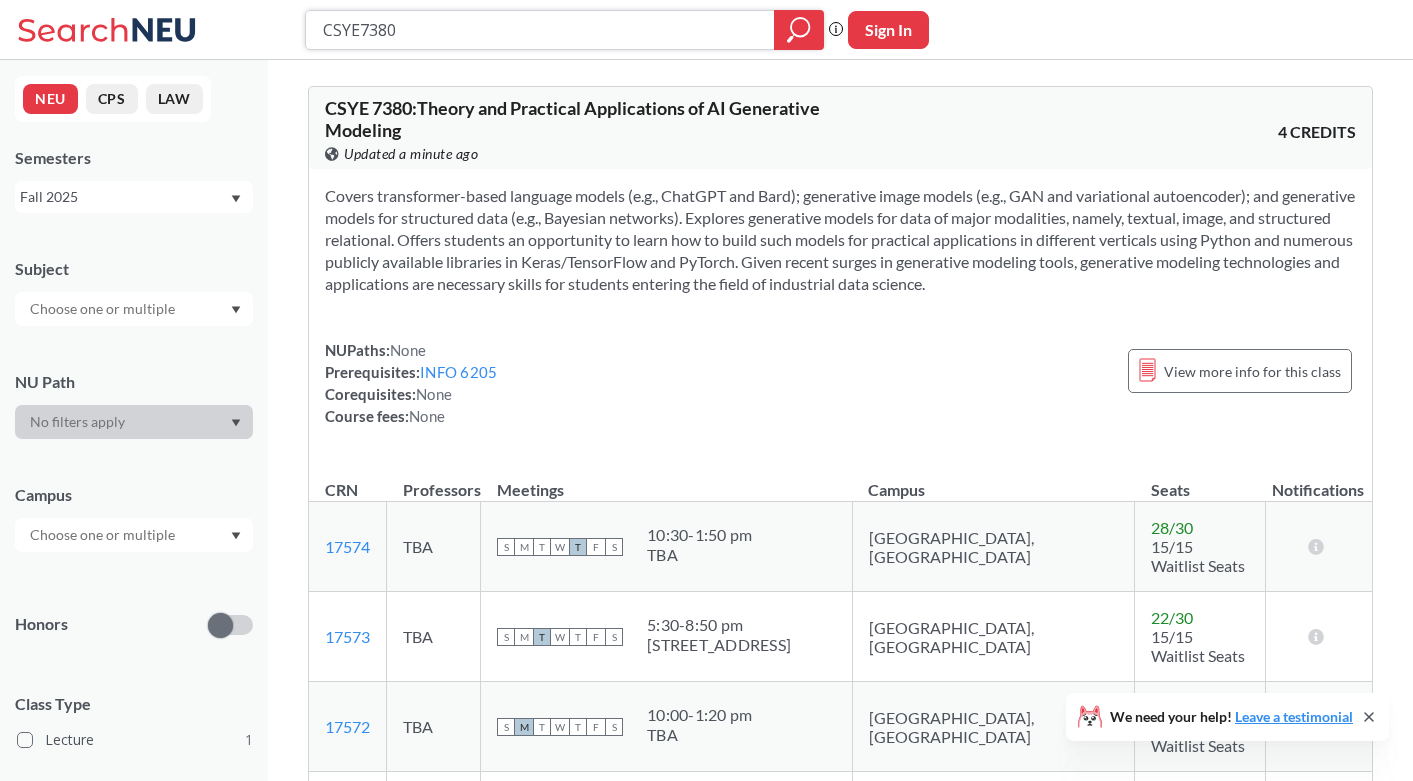 drag, startPoint x: 417, startPoint y: 35, endPoint x: 263, endPoint y: -72, distance: 187.52333 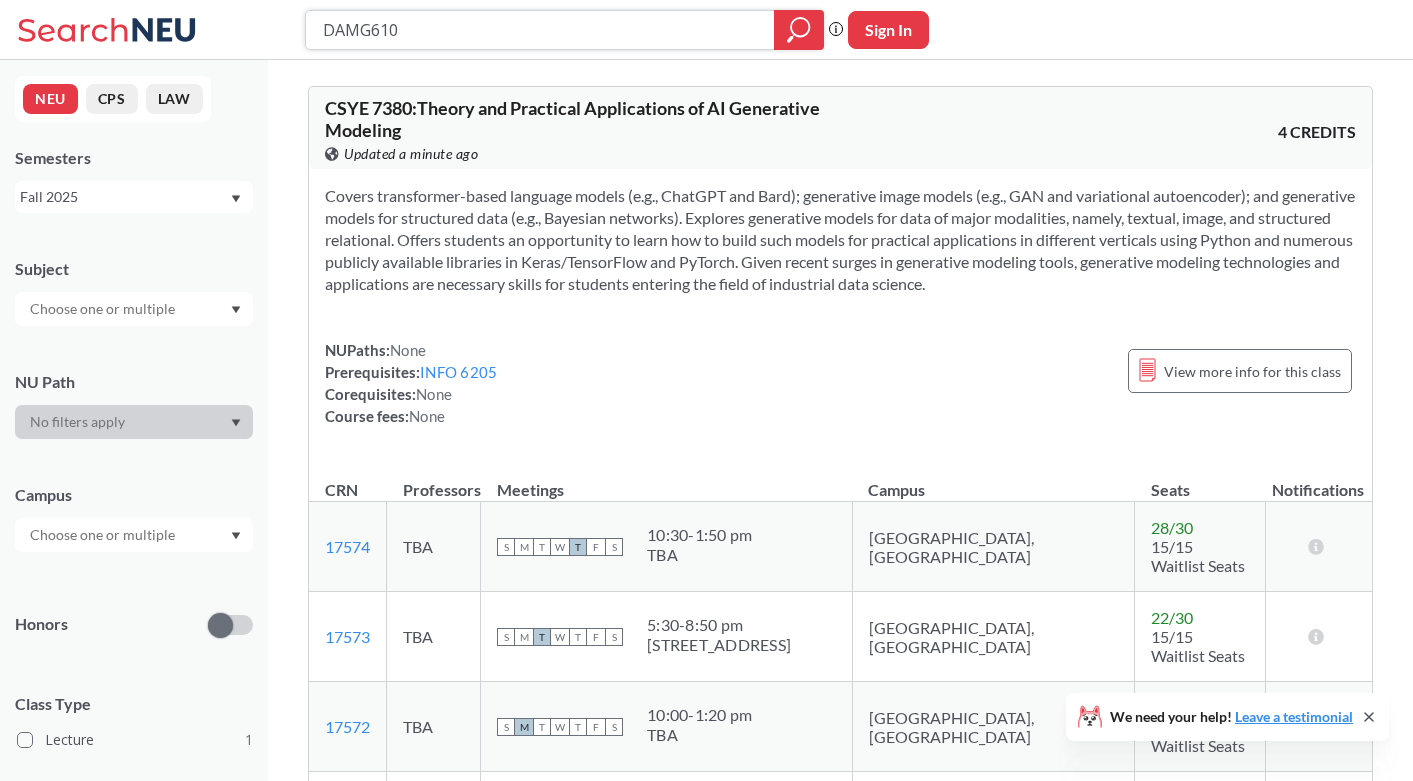 type on "DAMG6105" 